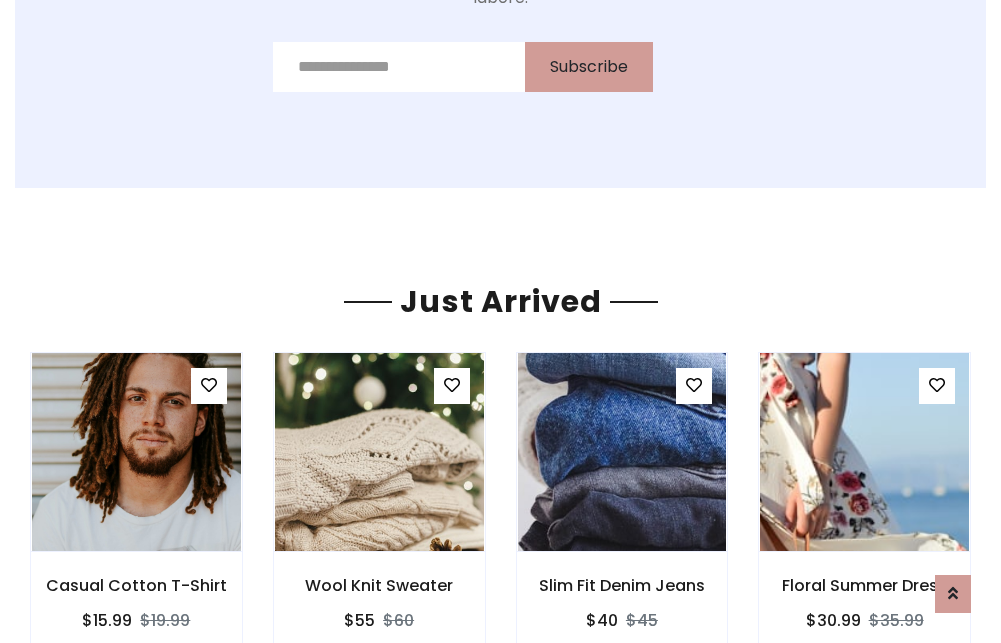 scroll, scrollTop: 2092, scrollLeft: 0, axis: vertical 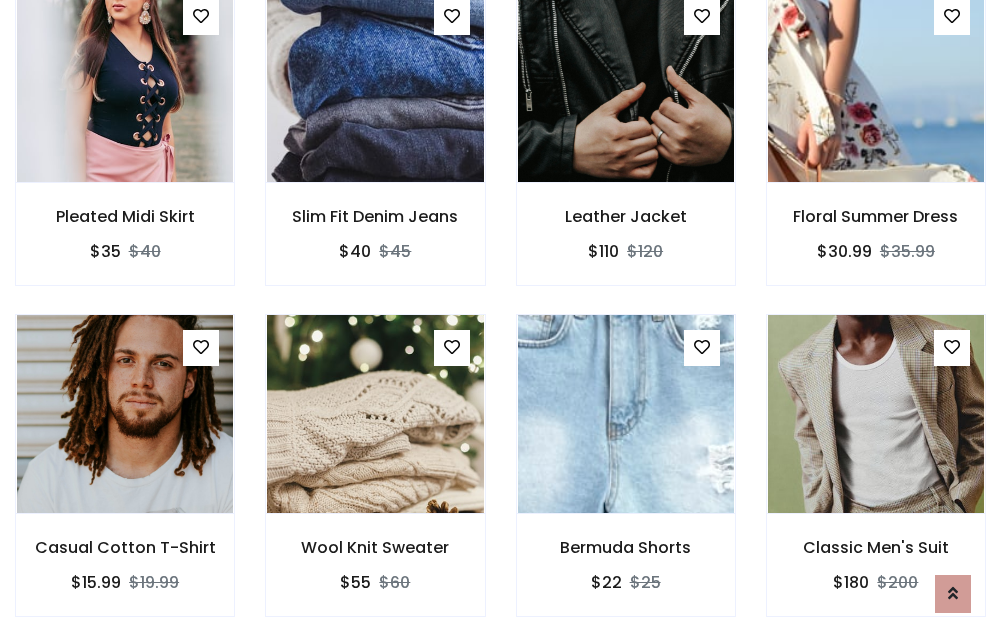click on "Bermuda Shorts
$22
$25" at bounding box center (626, 479) 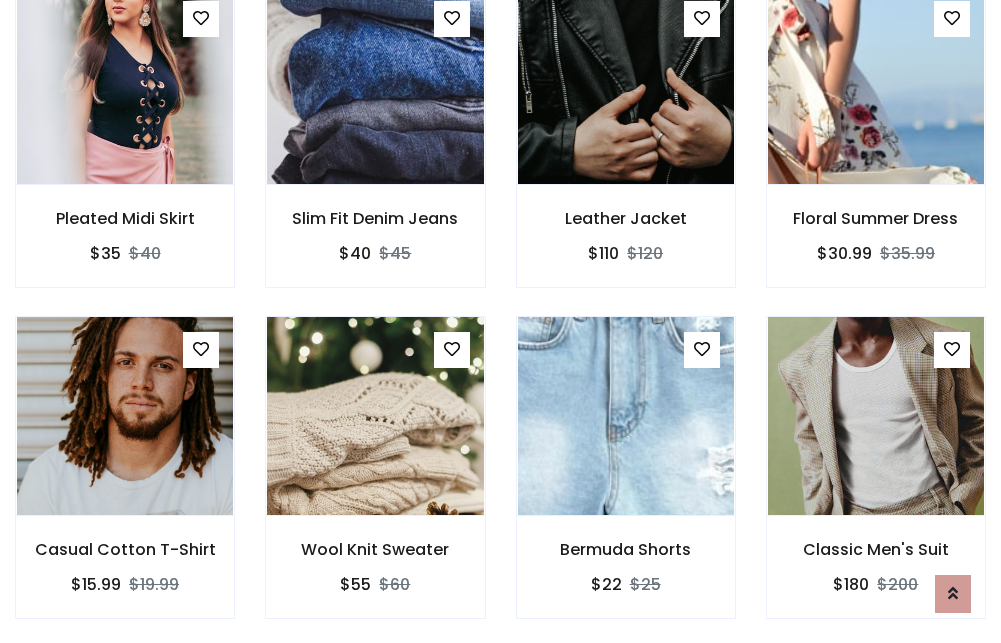 click on "Bermuda Shorts
$22
$25" at bounding box center (626, 481) 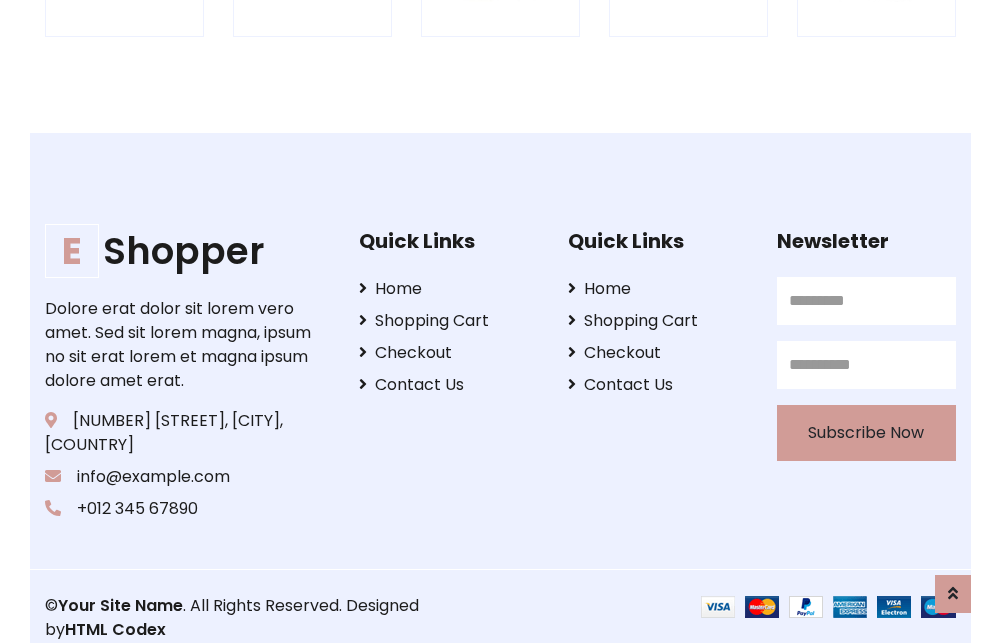 scroll, scrollTop: 3807, scrollLeft: 0, axis: vertical 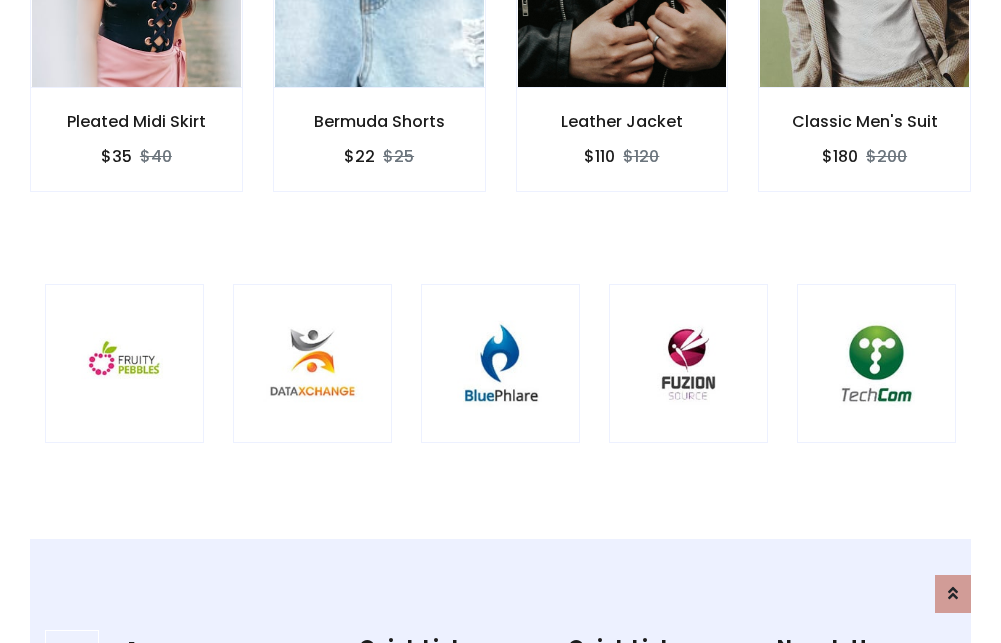 click at bounding box center [500, 363] 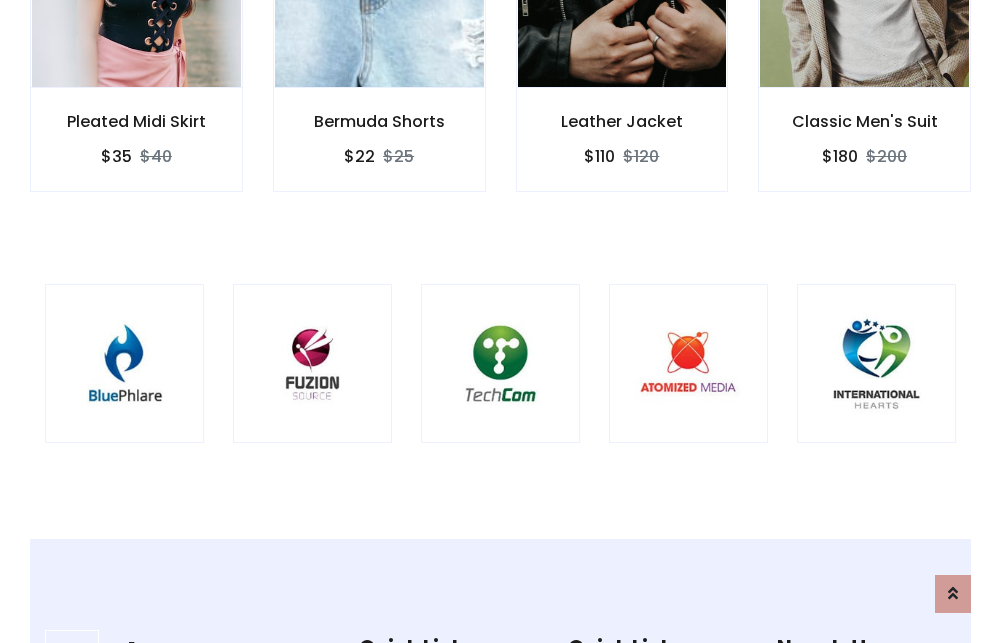 click at bounding box center [500, 363] 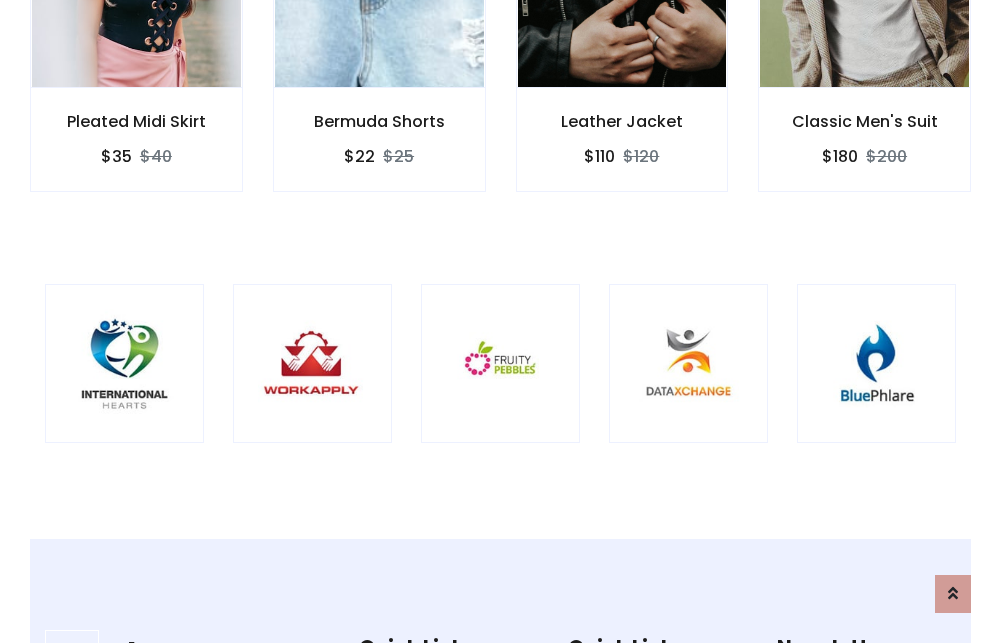 click at bounding box center (500, 363) 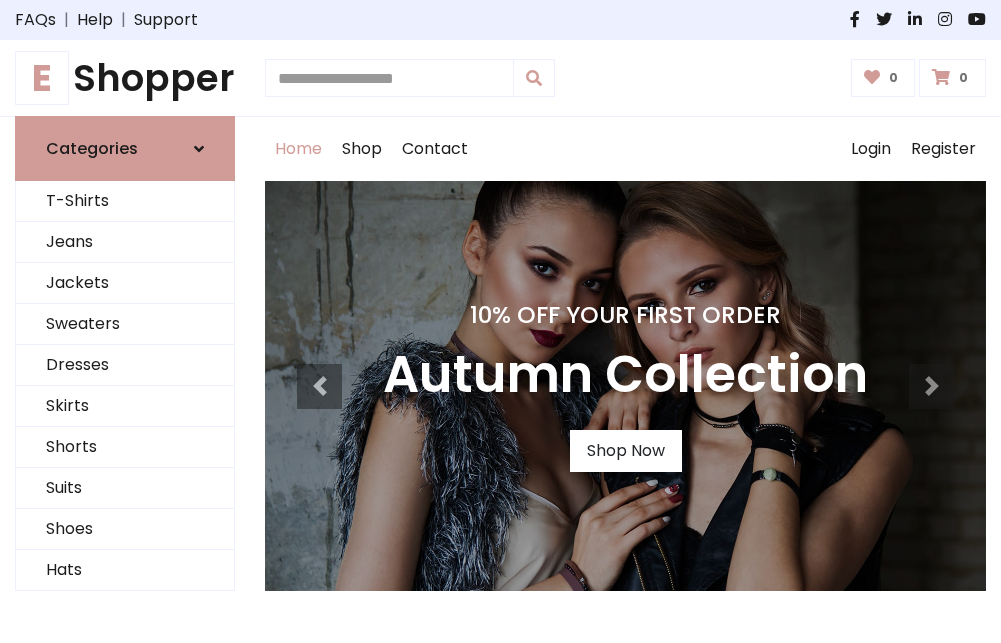 scroll, scrollTop: 0, scrollLeft: 0, axis: both 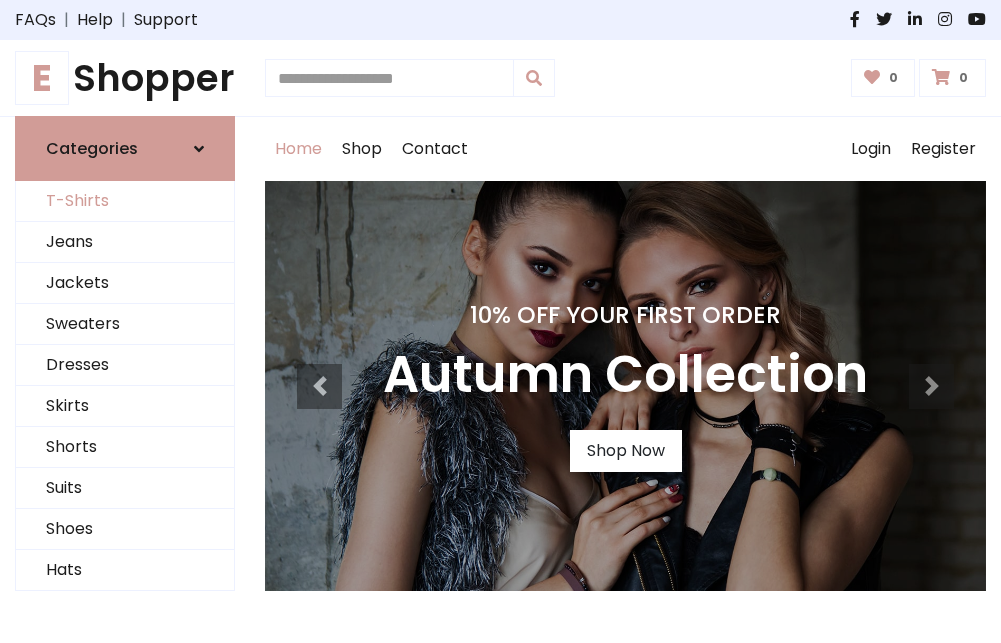click on "T-Shirts" at bounding box center [125, 201] 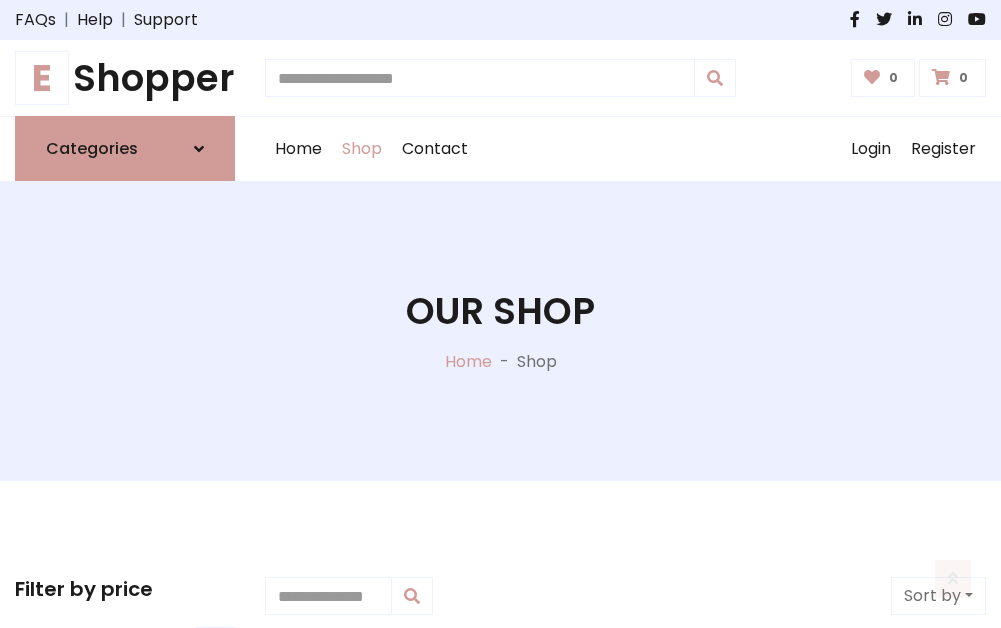 scroll, scrollTop: 802, scrollLeft: 0, axis: vertical 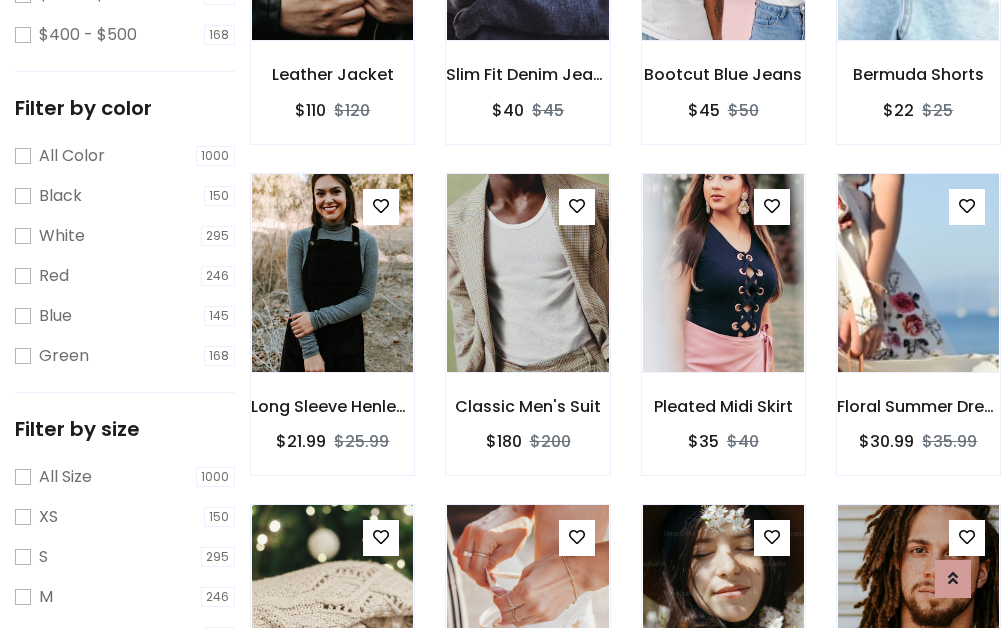 click at bounding box center (723, -59) 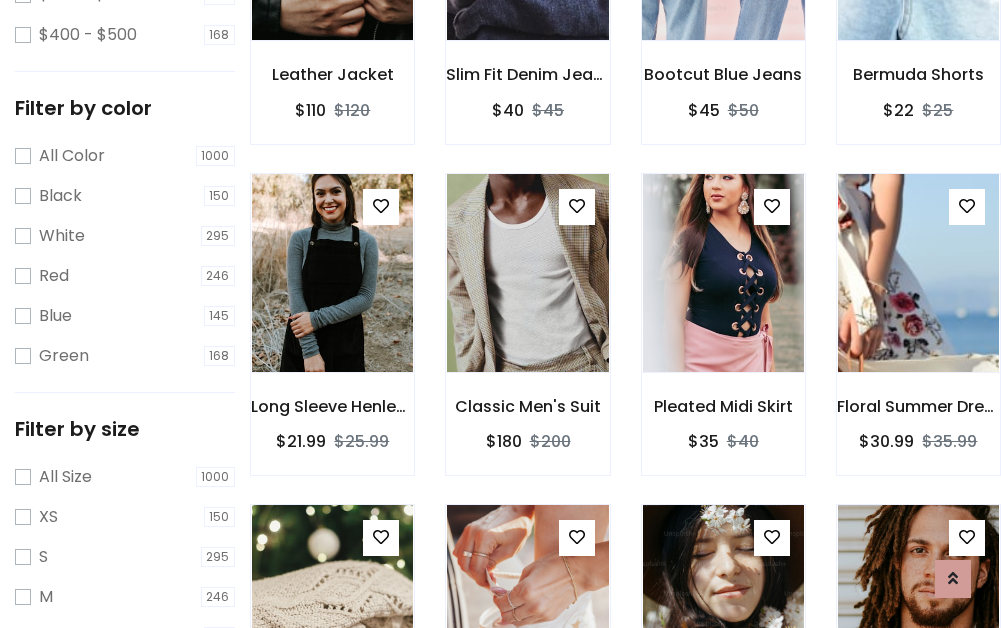 scroll, scrollTop: 701, scrollLeft: 0, axis: vertical 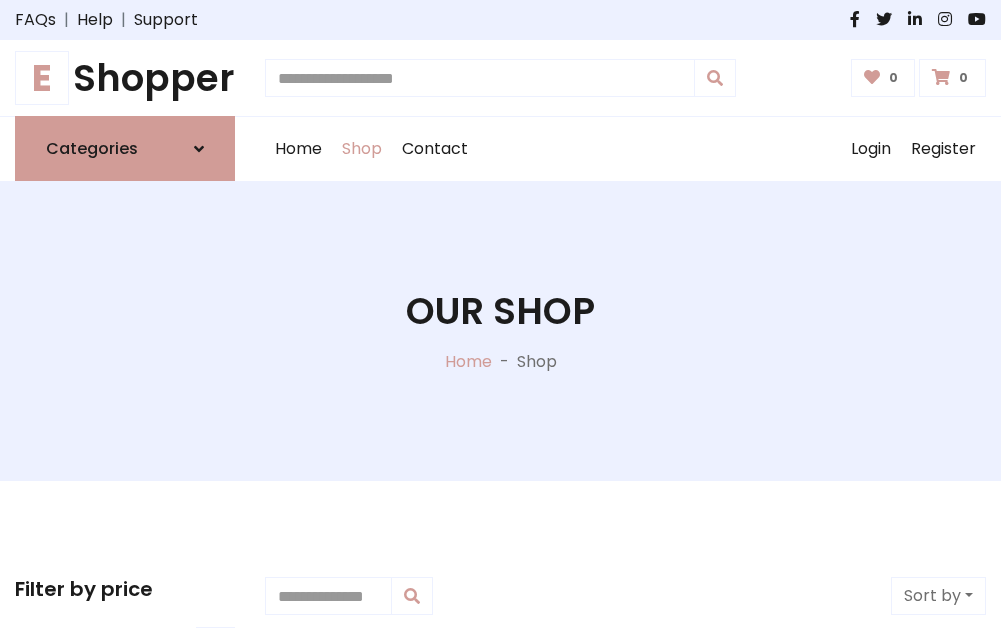 click on "E Shopper" at bounding box center (125, 78) 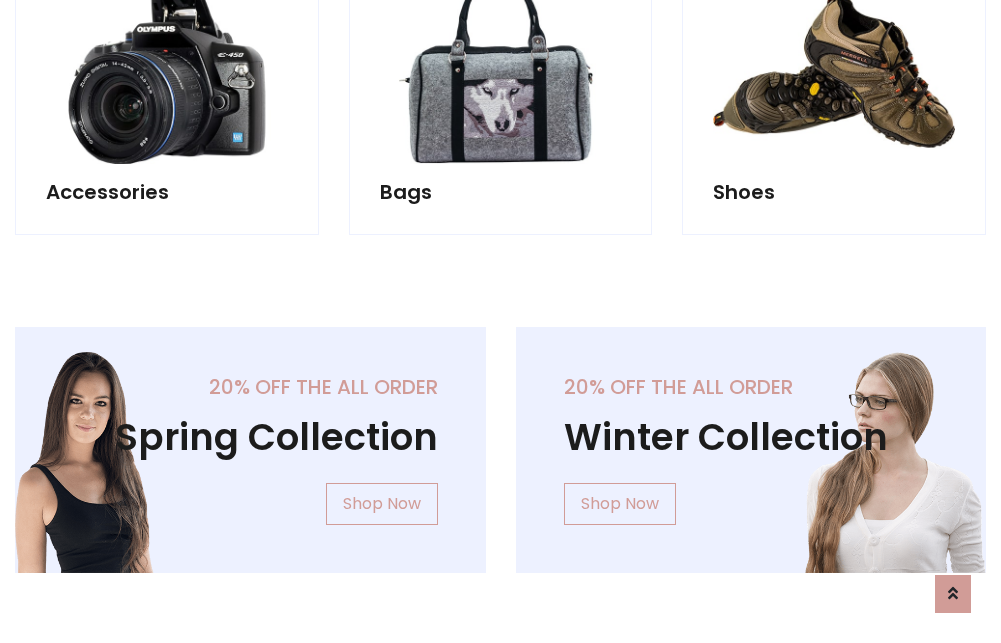 scroll, scrollTop: 1943, scrollLeft: 0, axis: vertical 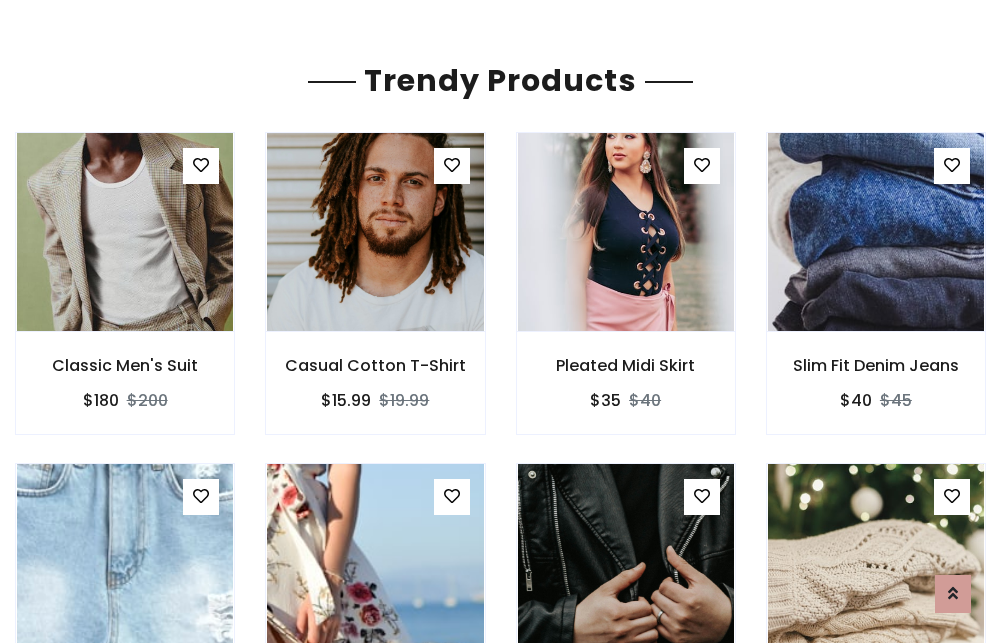 click on "Shop" at bounding box center (362, -1794) 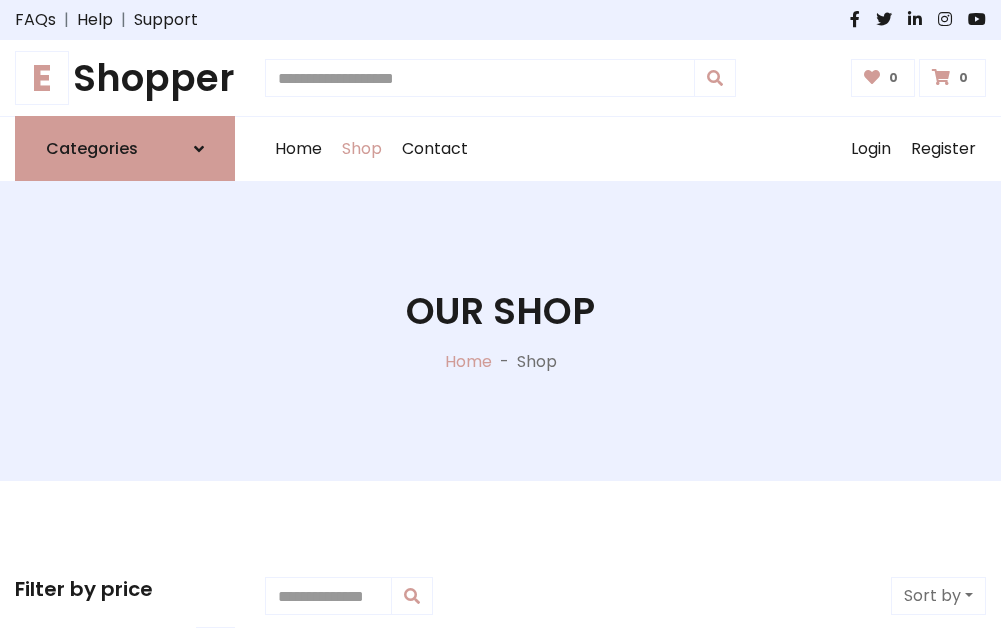 scroll, scrollTop: 0, scrollLeft: 0, axis: both 